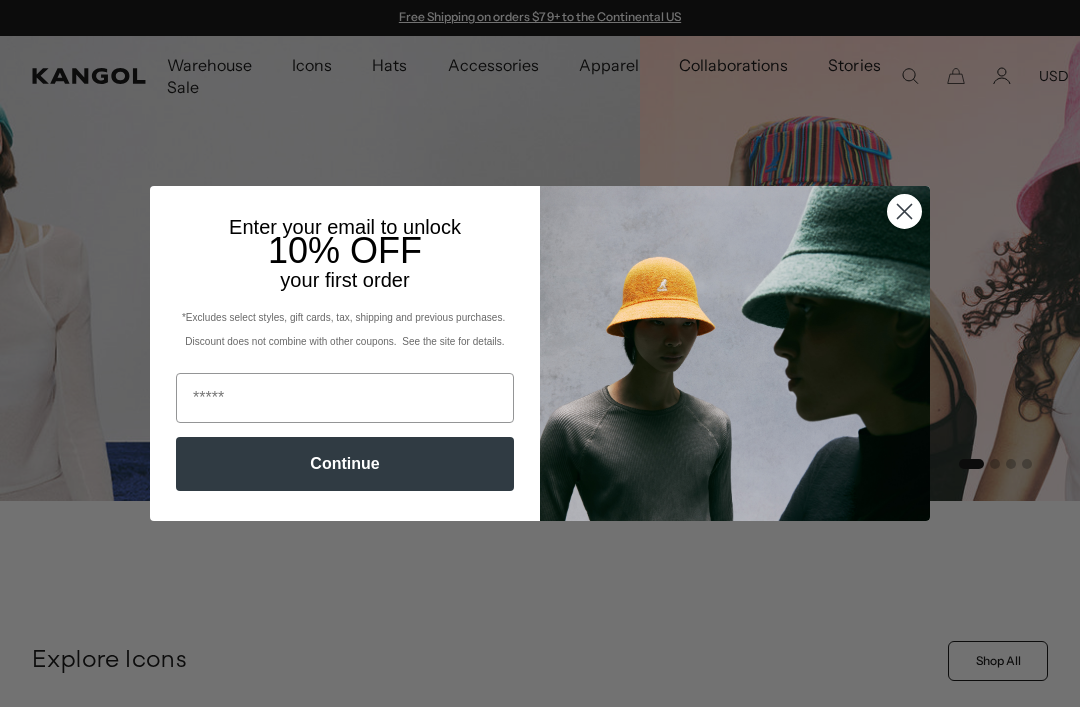 scroll, scrollTop: 0, scrollLeft: 0, axis: both 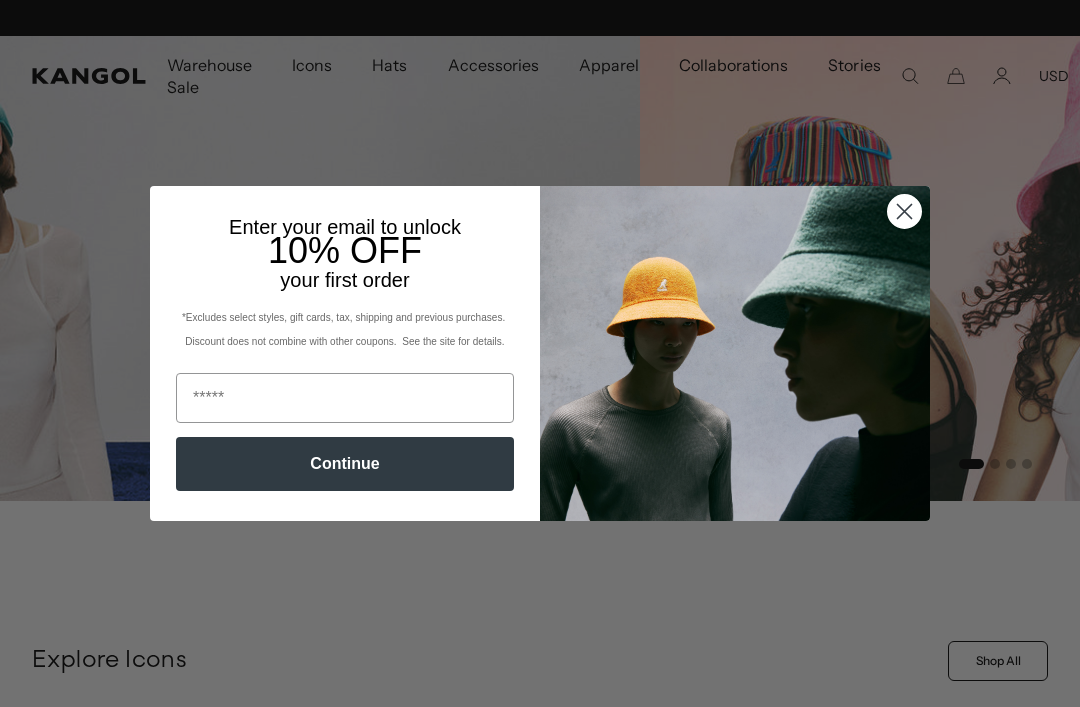 click at bounding box center [345, 398] 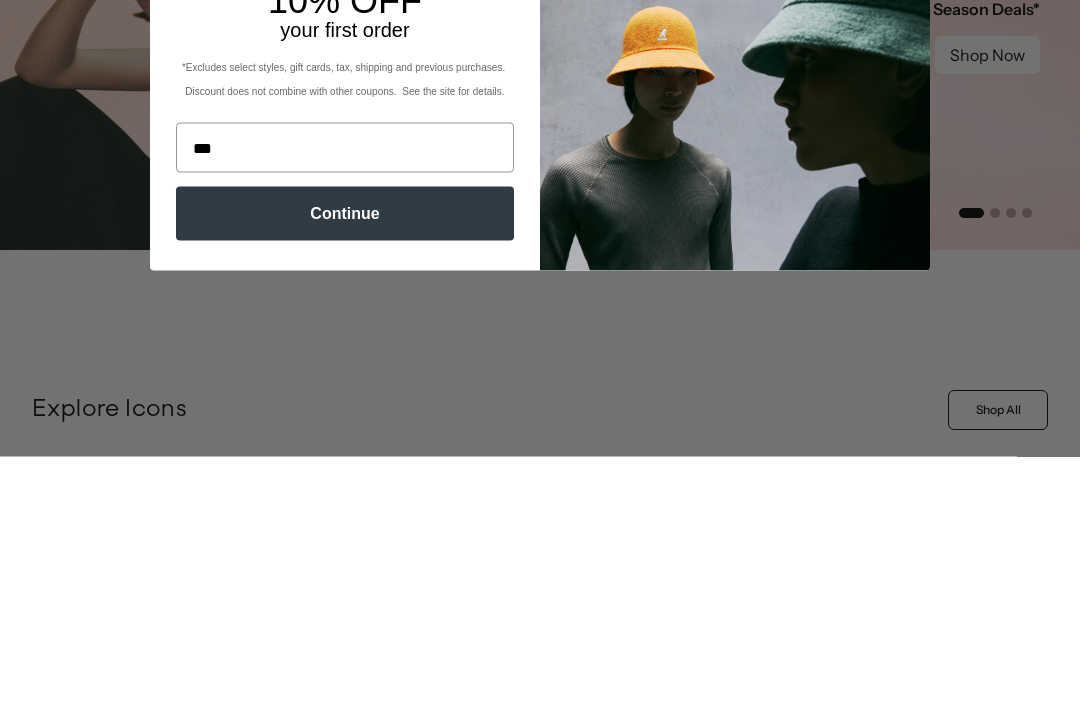 scroll, scrollTop: 0, scrollLeft: 412, axis: horizontal 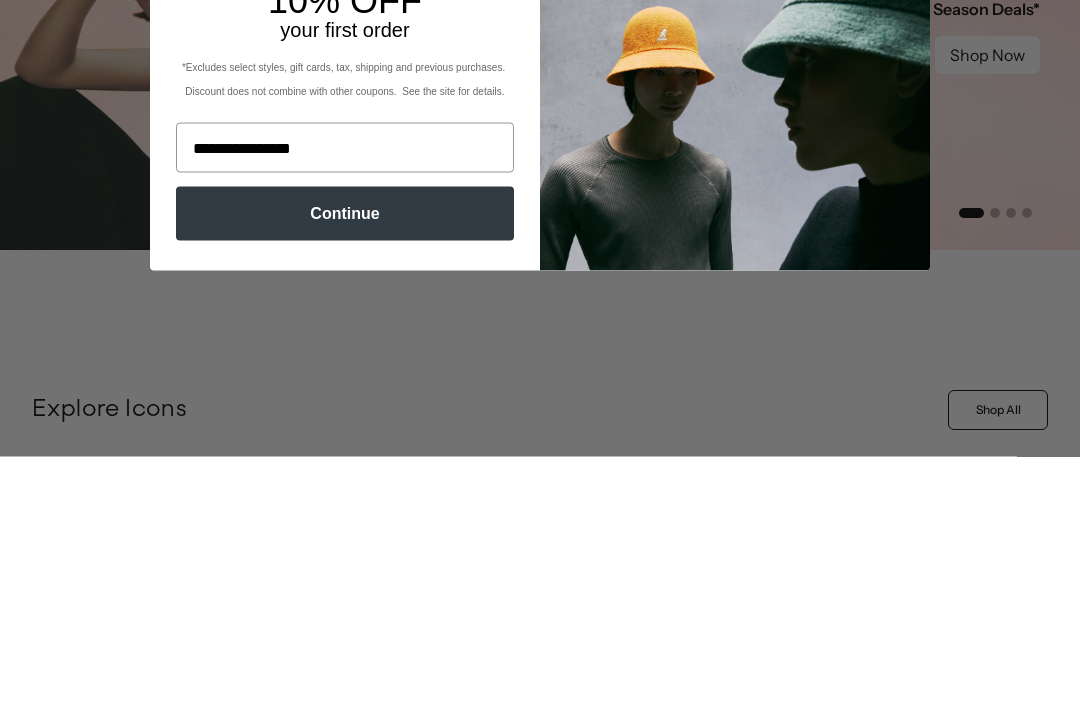 type on "**********" 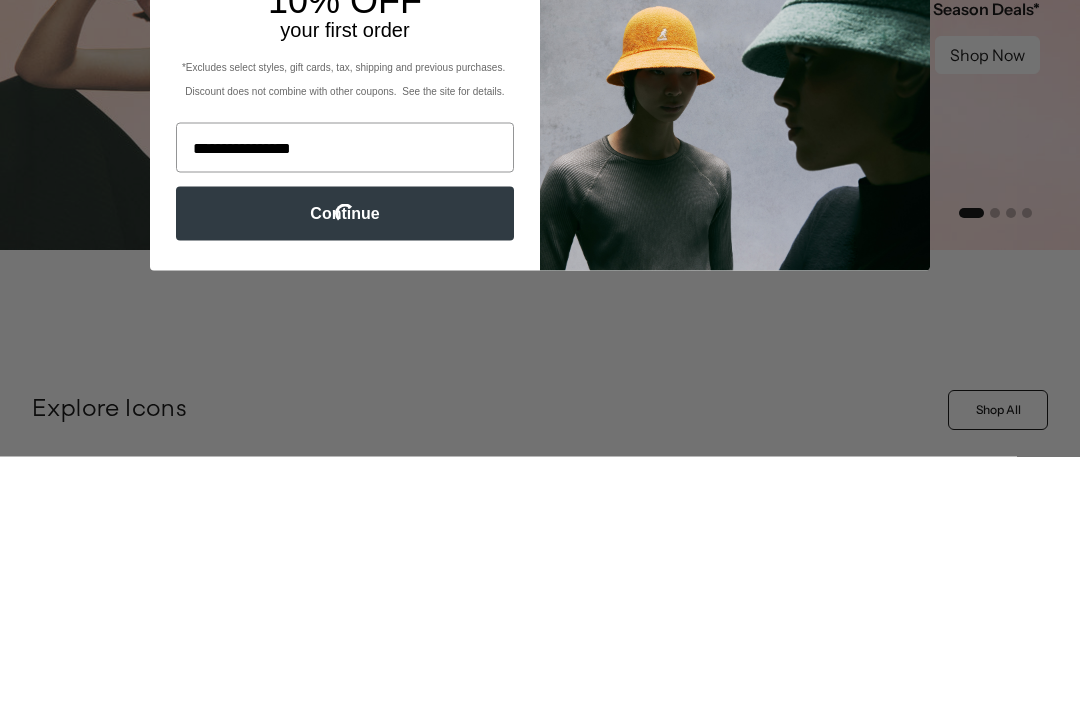 scroll, scrollTop: 251, scrollLeft: 0, axis: vertical 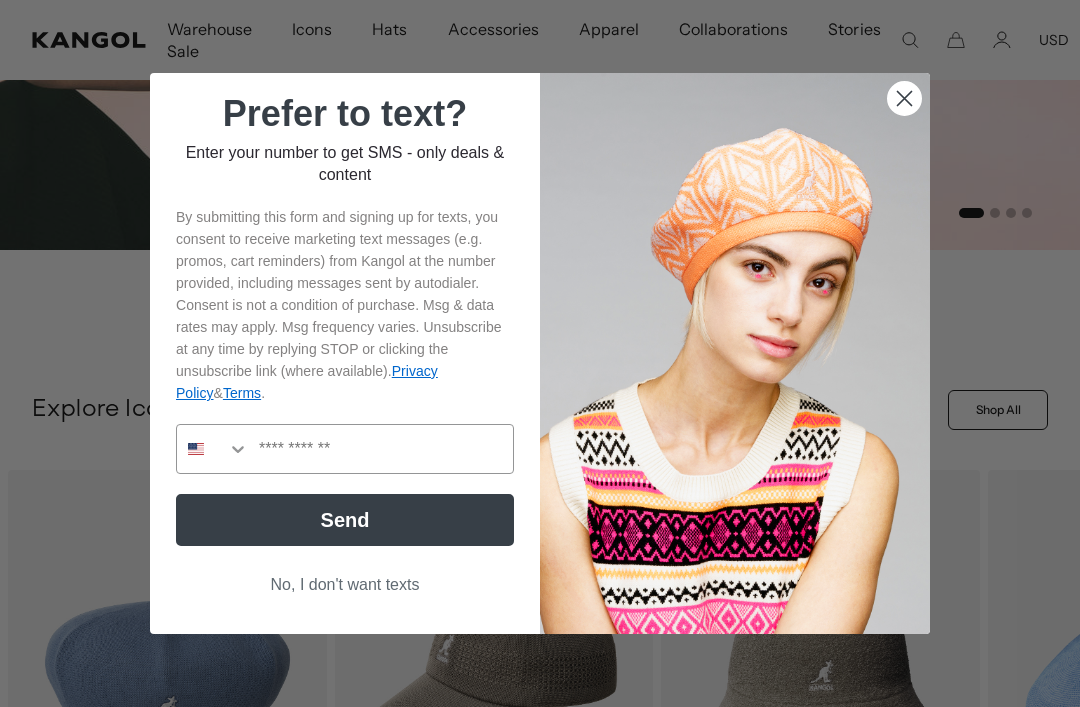 click on "No, I don't want texts" at bounding box center (345, 585) 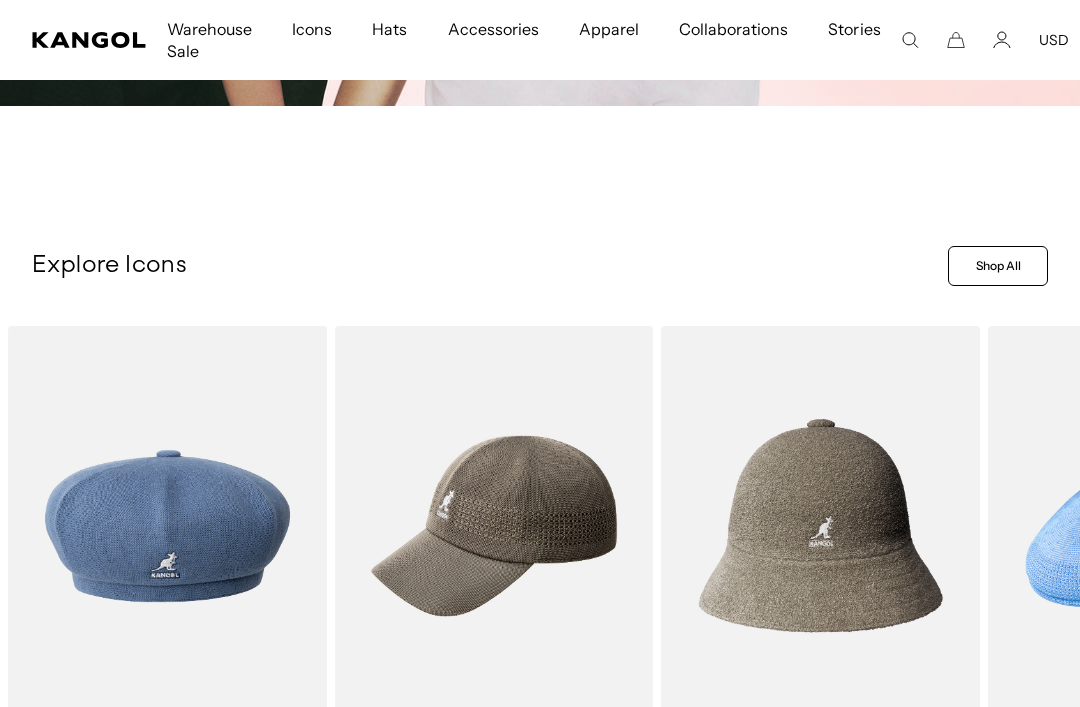 scroll, scrollTop: 425, scrollLeft: 0, axis: vertical 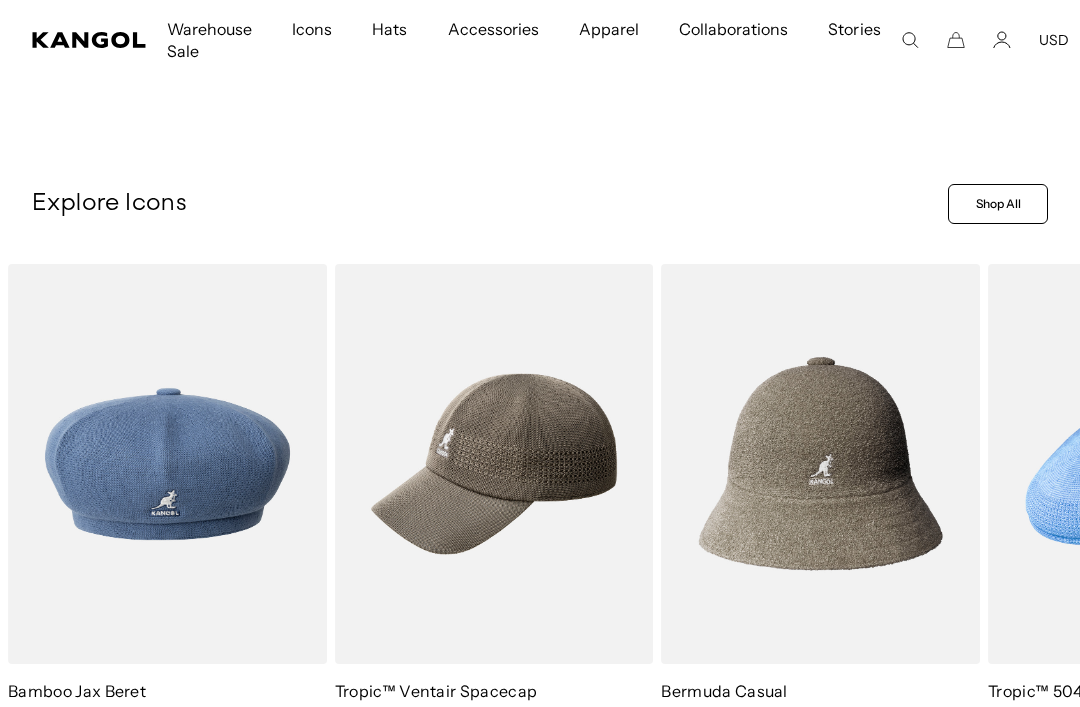 click at bounding box center [0, 0] 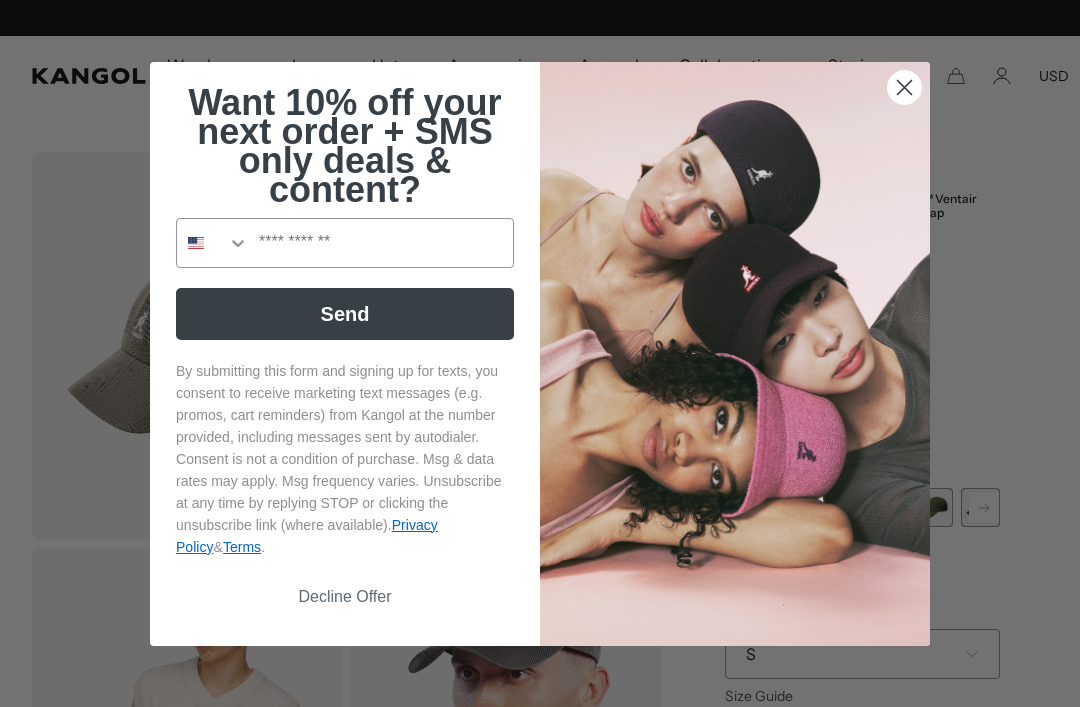 scroll, scrollTop: 0, scrollLeft: 0, axis: both 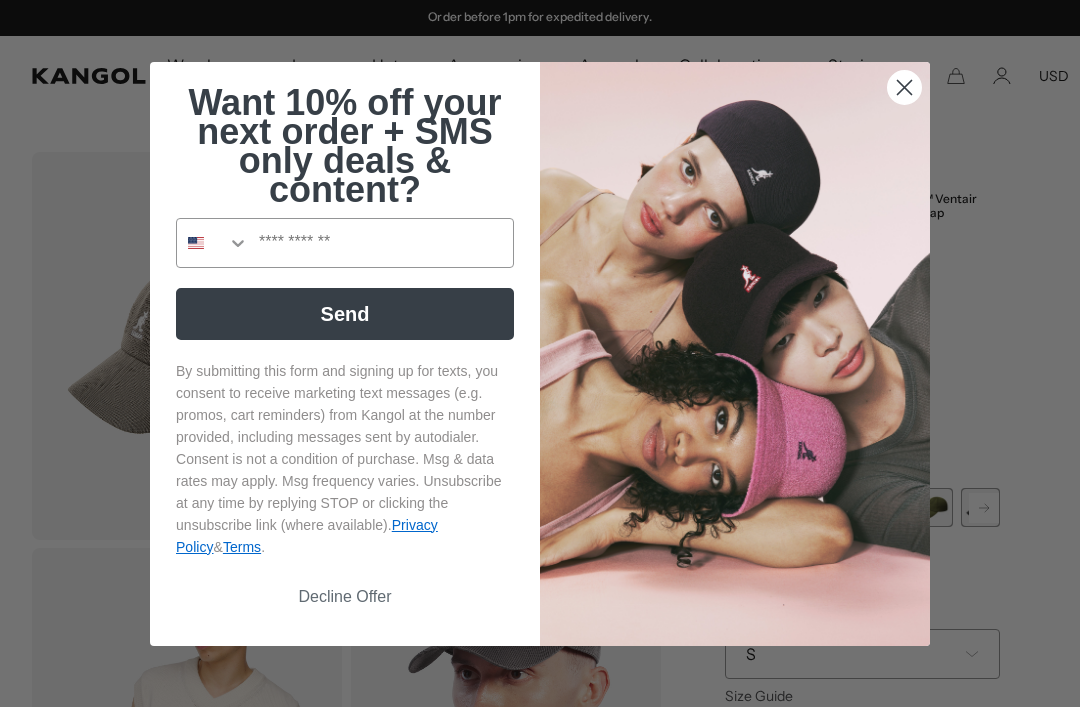 click 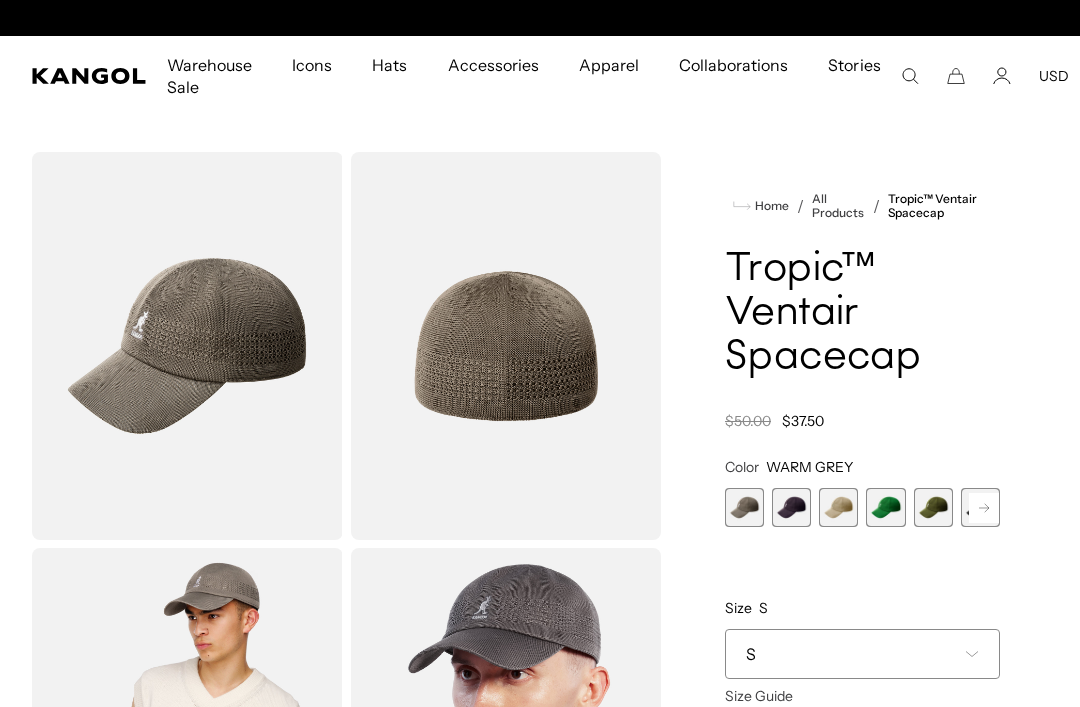 scroll, scrollTop: 0, scrollLeft: 0, axis: both 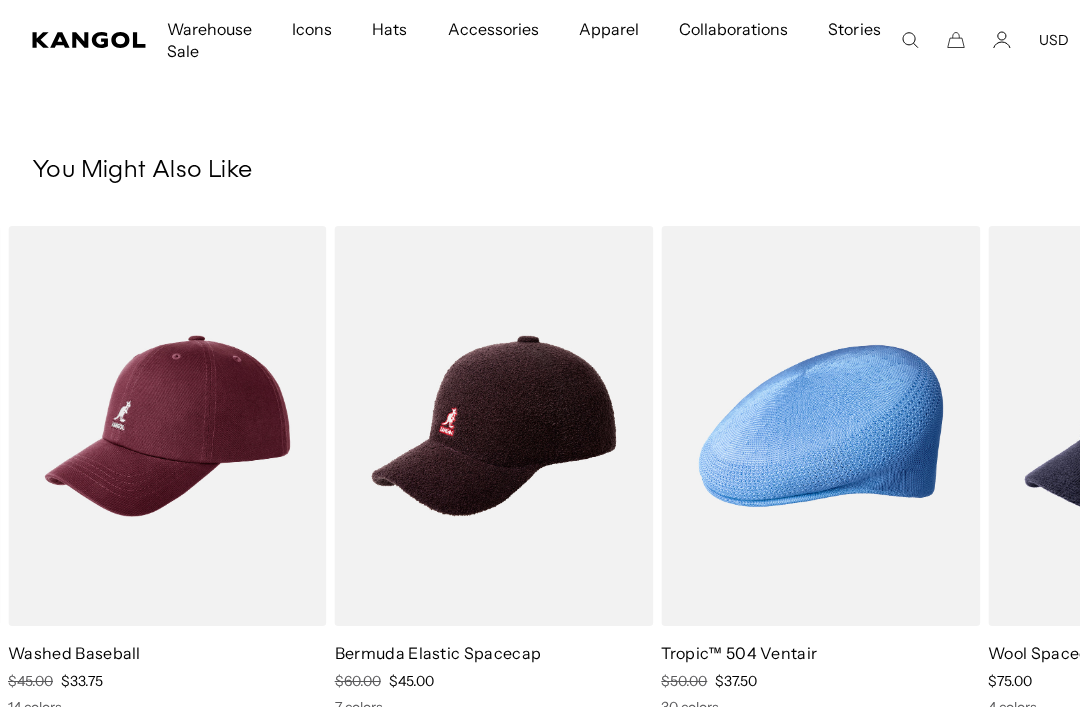 click at bounding box center [0, 0] 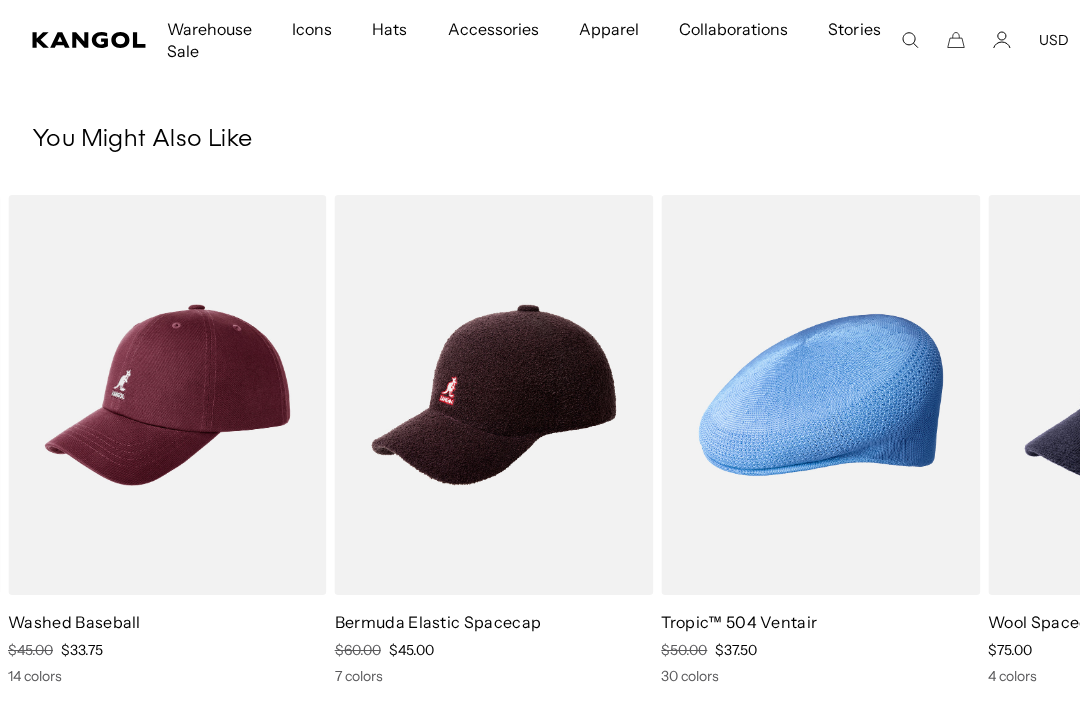 scroll, scrollTop: 1123, scrollLeft: 0, axis: vertical 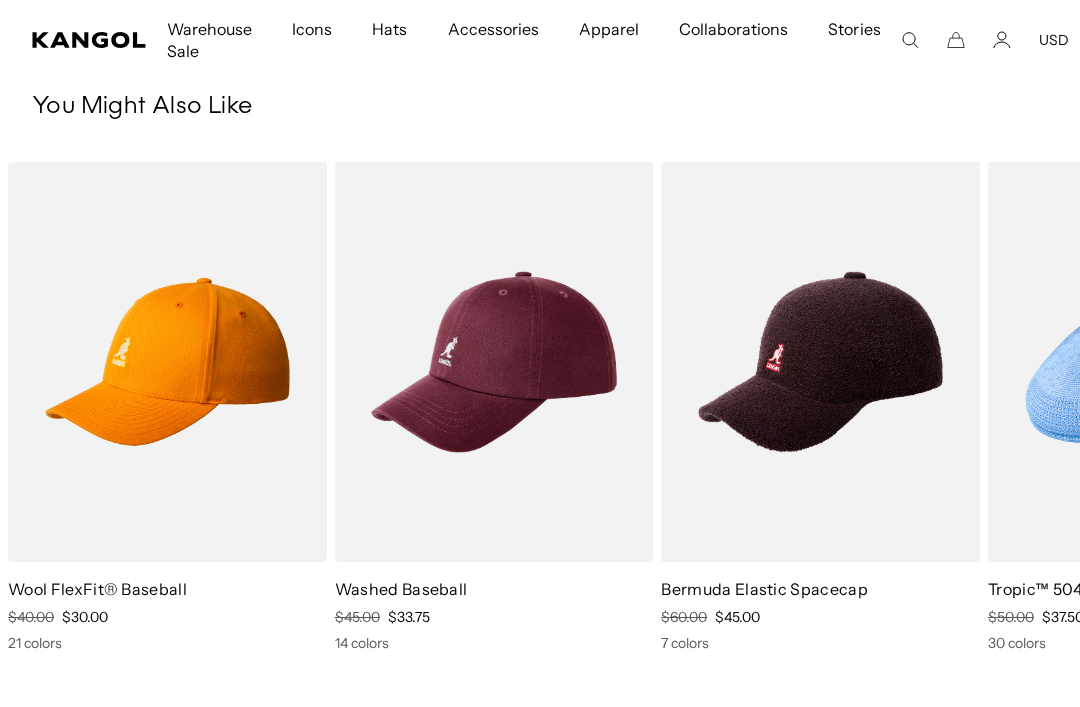 click at bounding box center (0, 0) 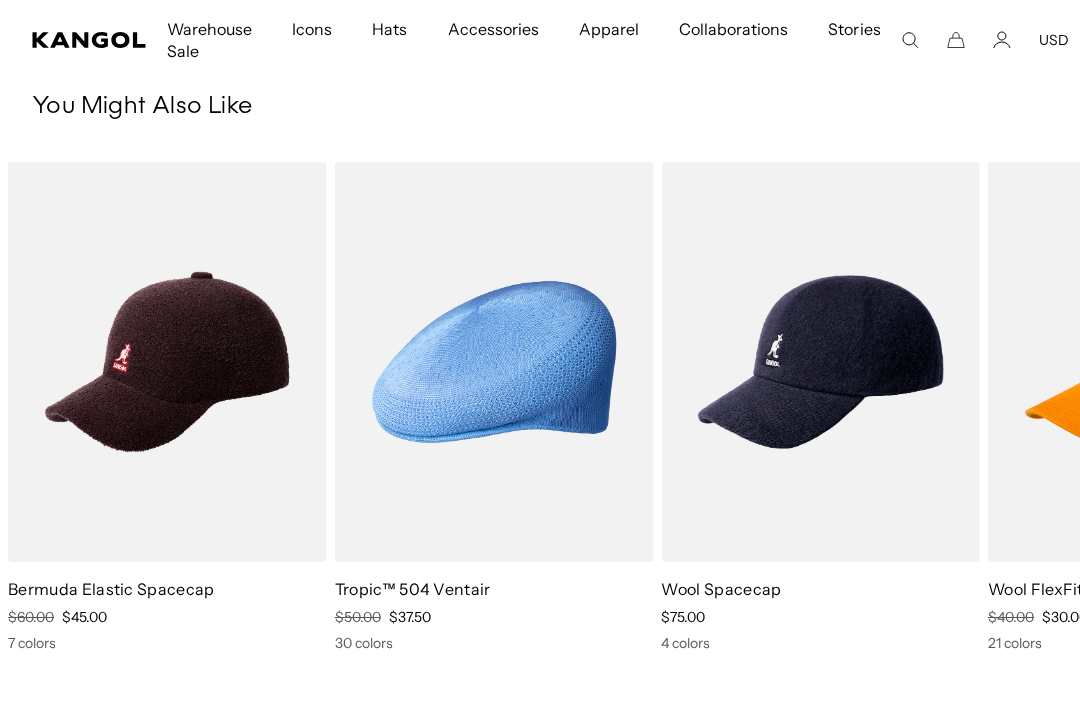 scroll, scrollTop: 0, scrollLeft: 0, axis: both 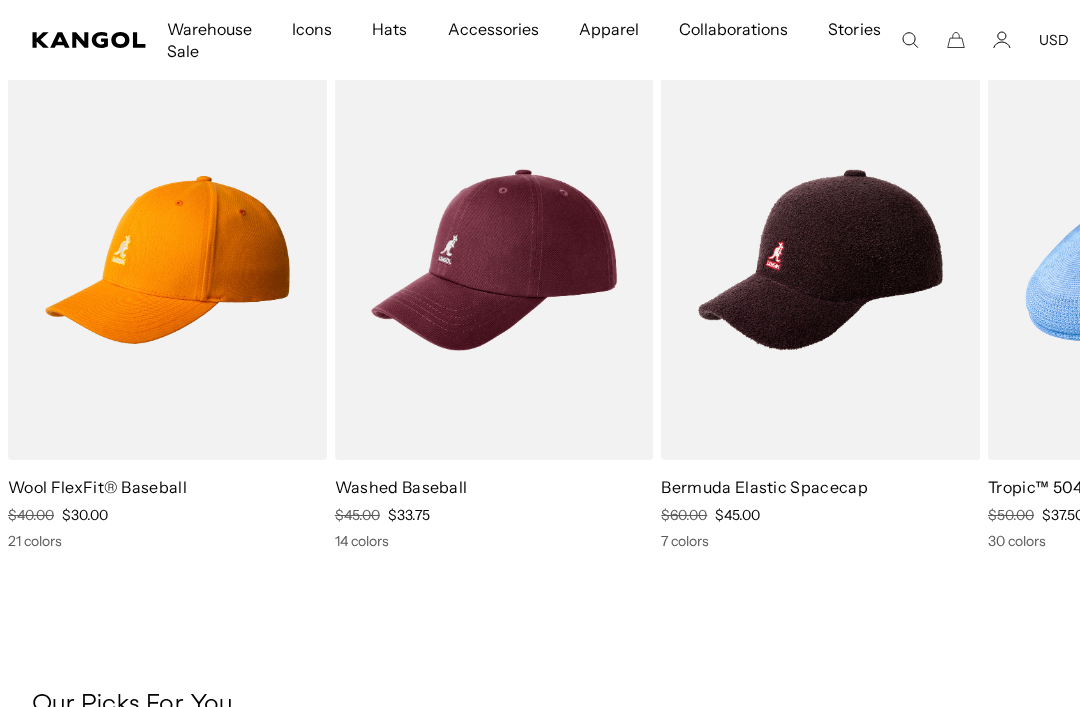 click at bounding box center [0, 0] 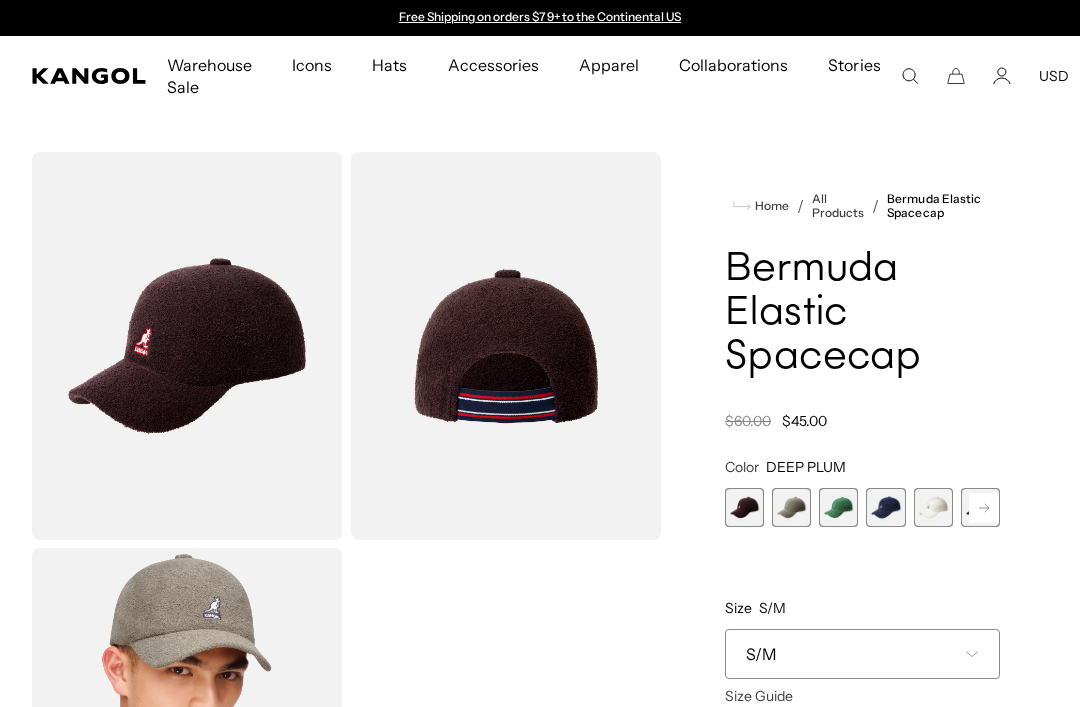 scroll, scrollTop: 0, scrollLeft: 0, axis: both 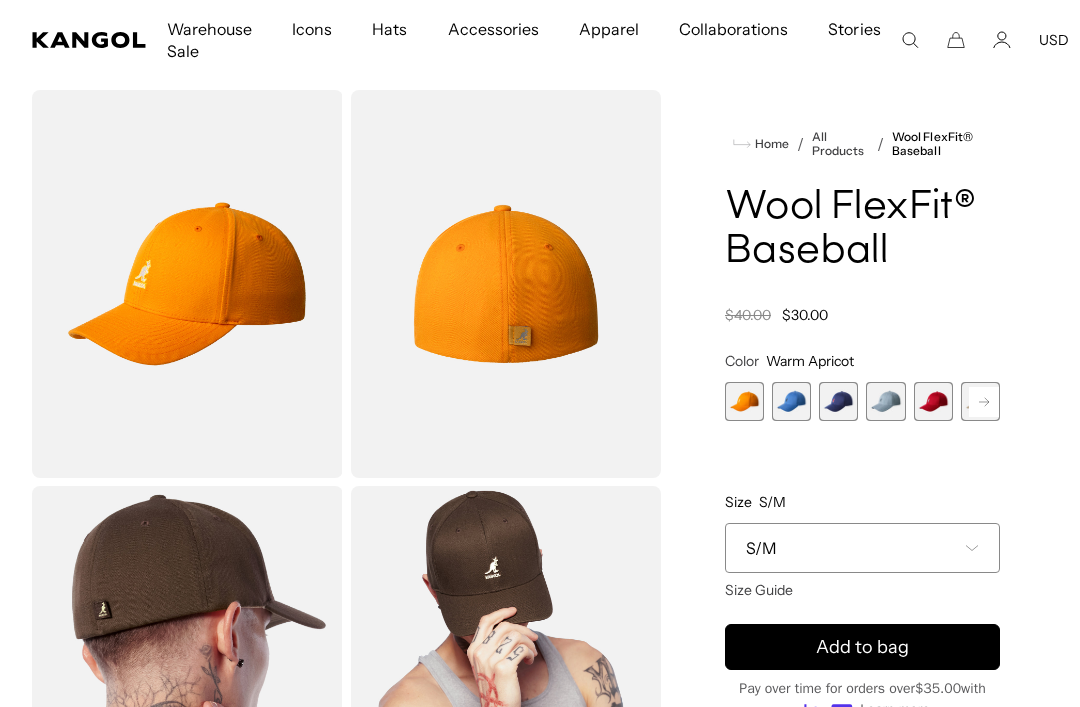 click 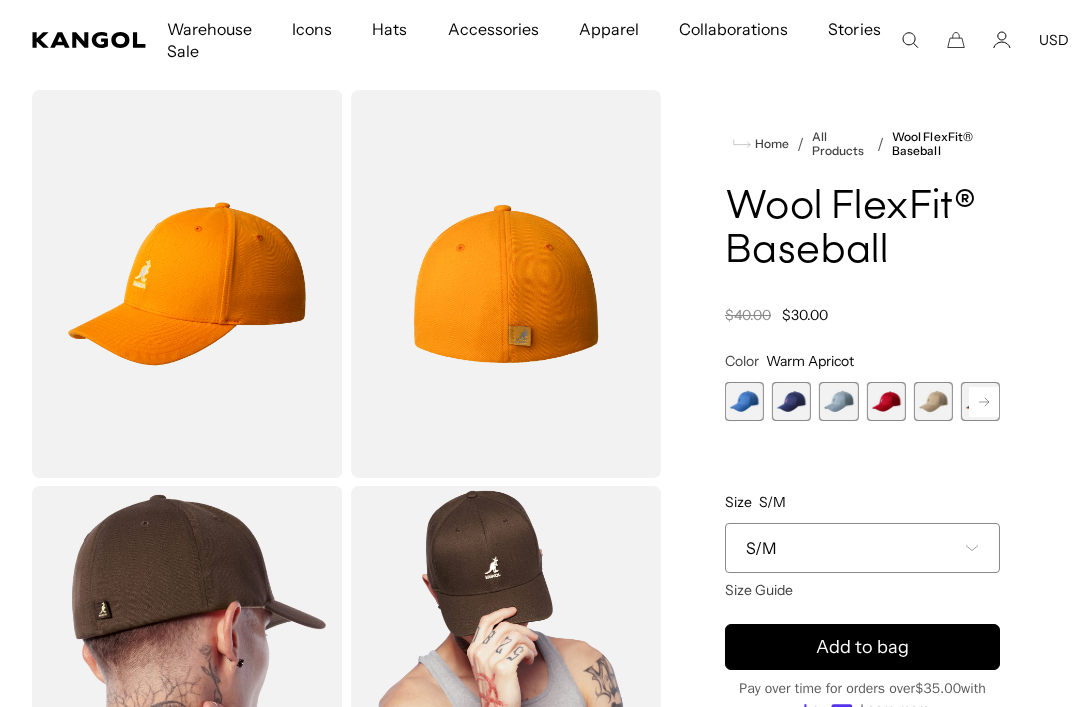 scroll, scrollTop: 0, scrollLeft: 0, axis: both 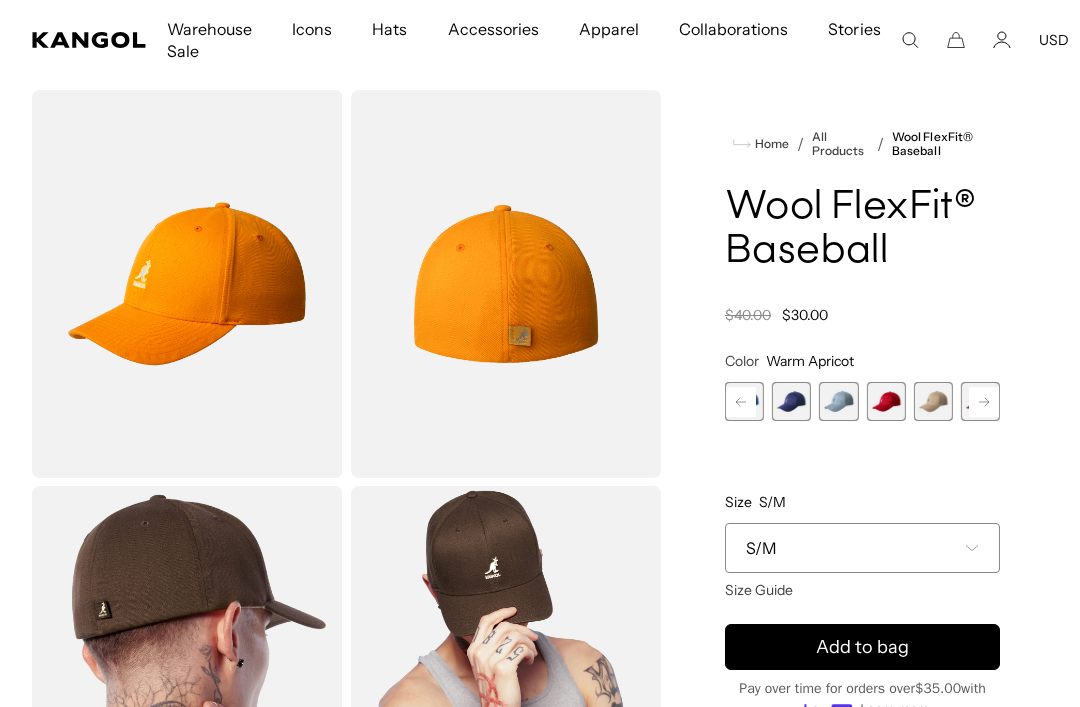 click at bounding box center [791, 401] 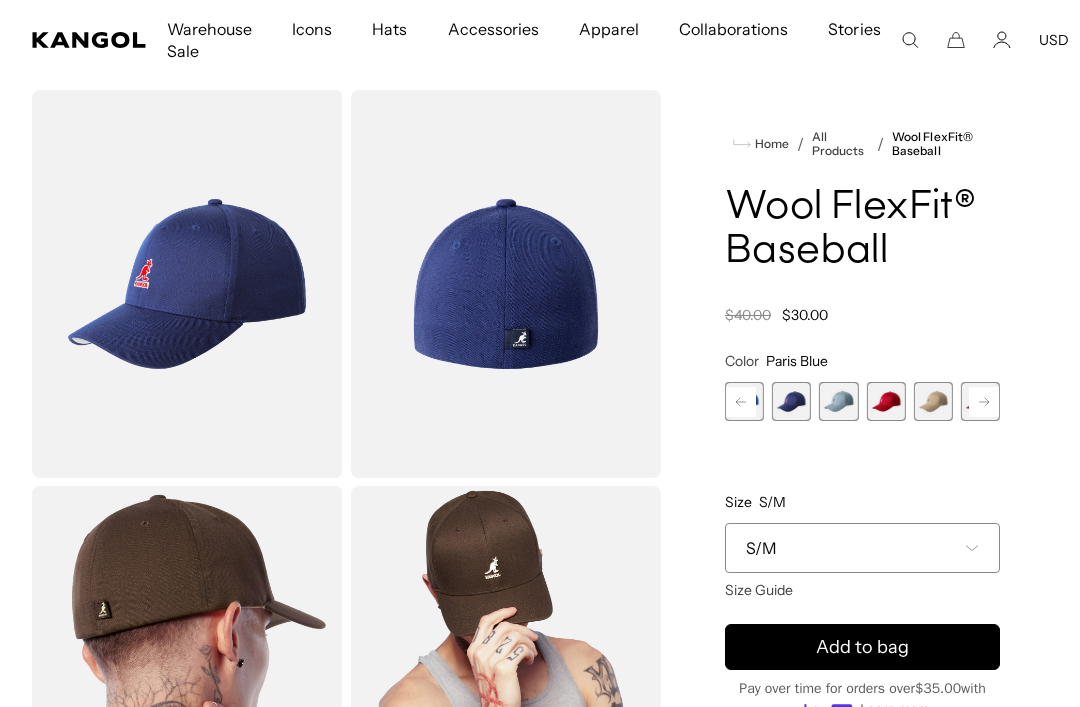 scroll, scrollTop: 0, scrollLeft: 412, axis: horizontal 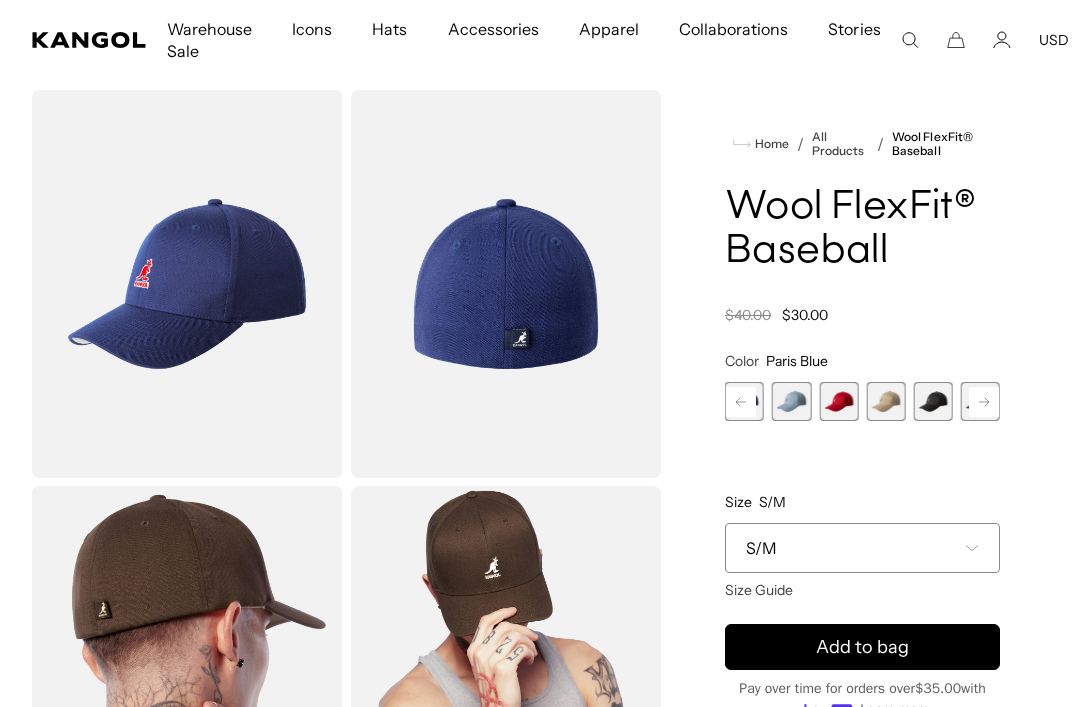 click at bounding box center (933, 401) 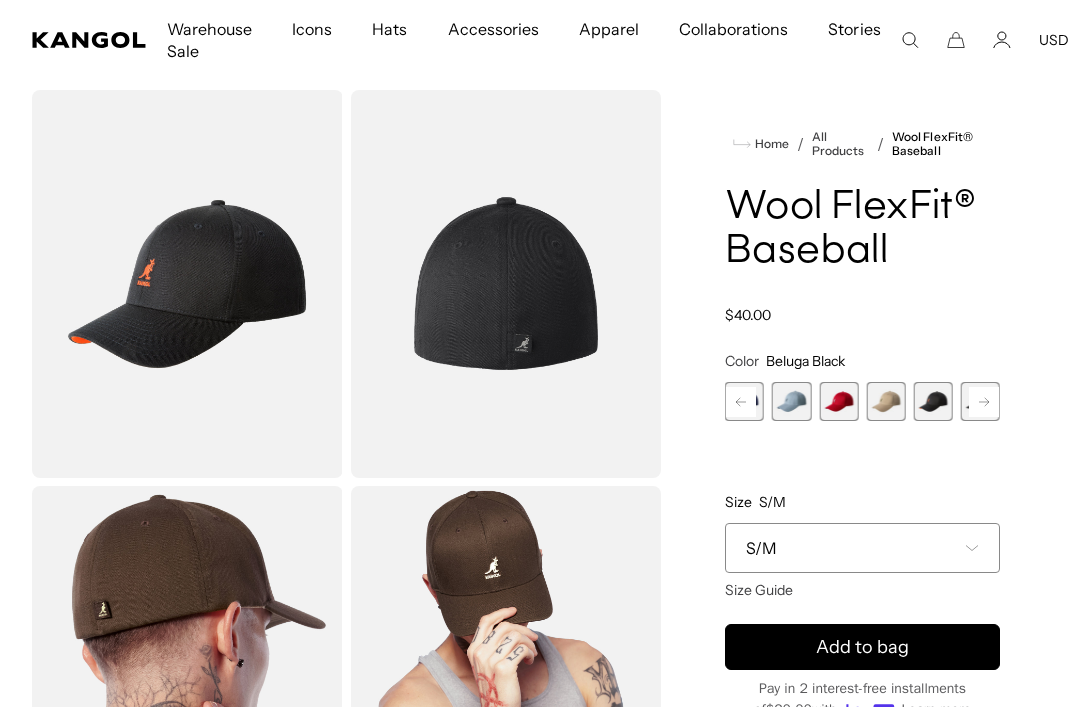 scroll, scrollTop: 0, scrollLeft: 412, axis: horizontal 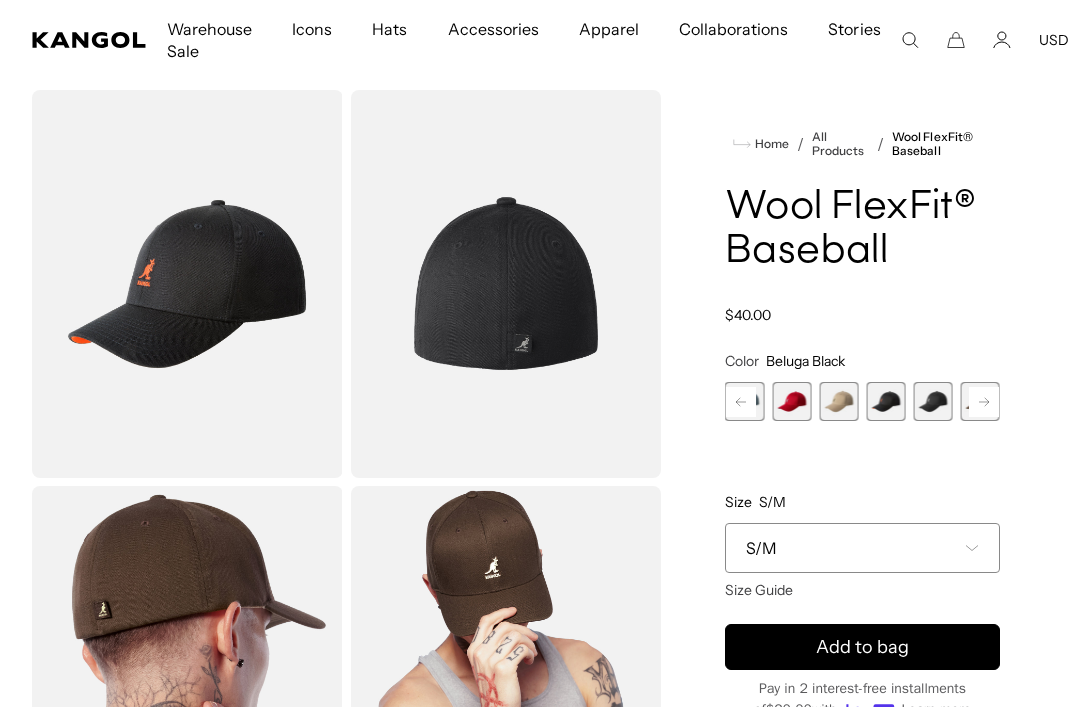 click at bounding box center (933, 401) 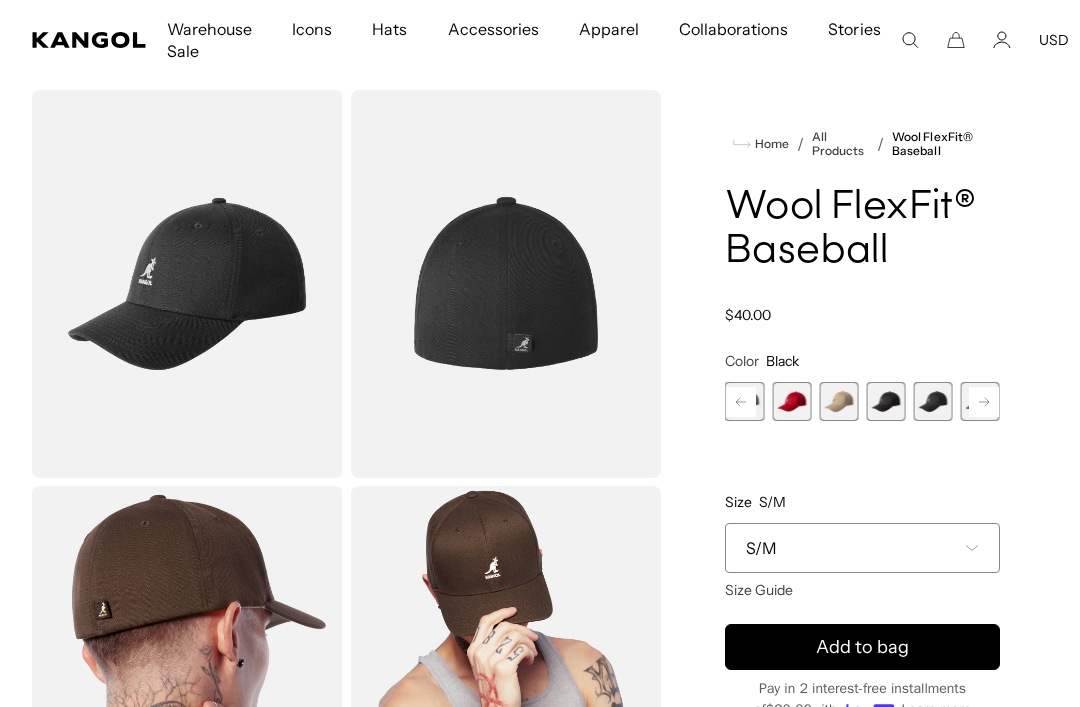scroll, scrollTop: 0, scrollLeft: 412, axis: horizontal 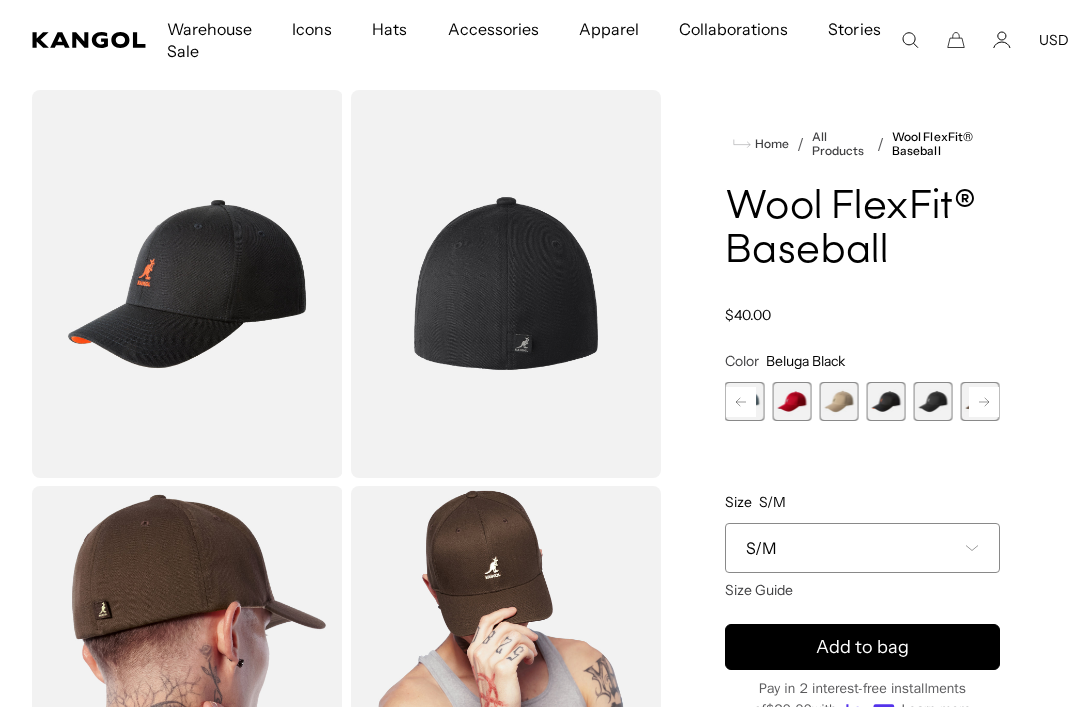 click at bounding box center [933, 401] 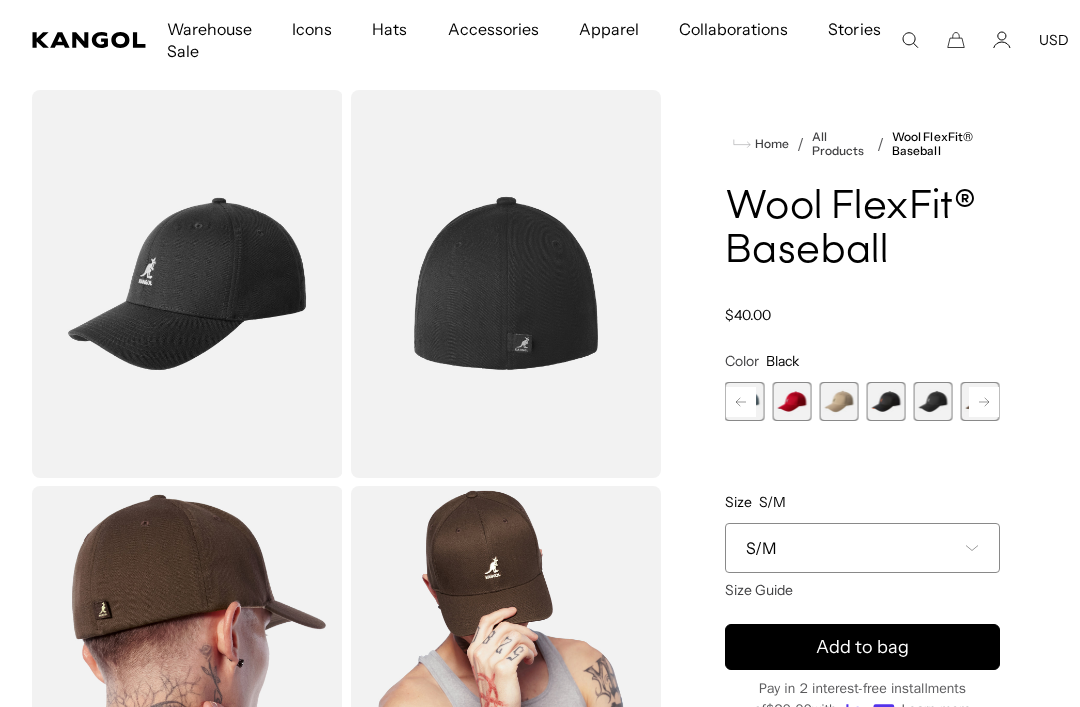 click 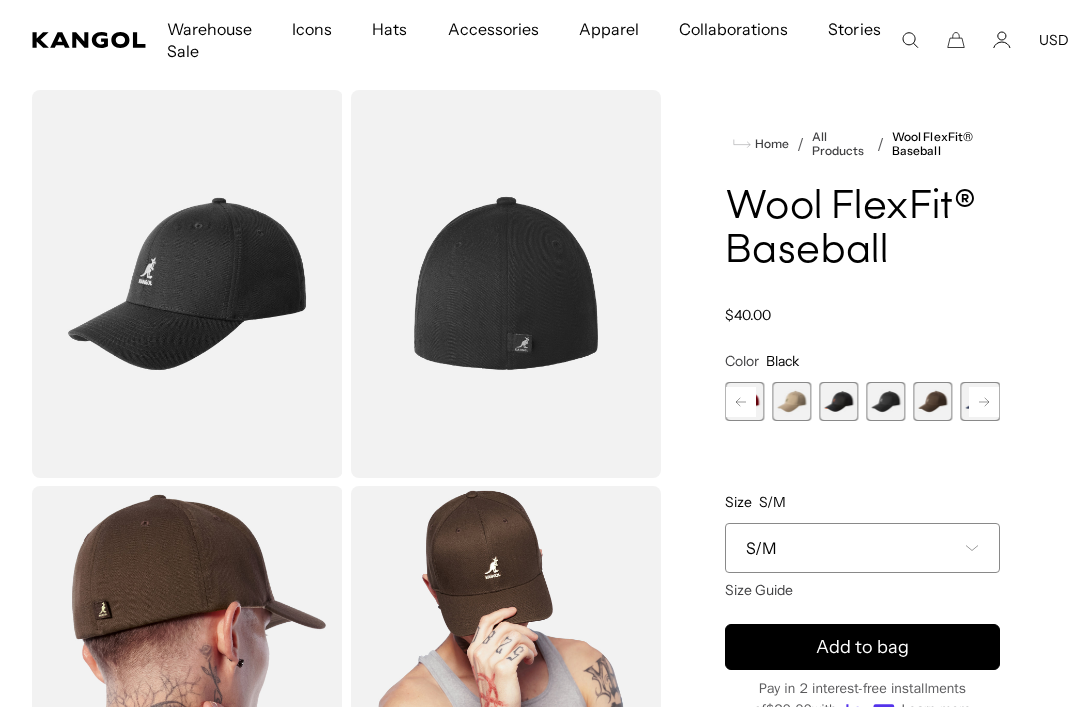 scroll, scrollTop: 0, scrollLeft: 0, axis: both 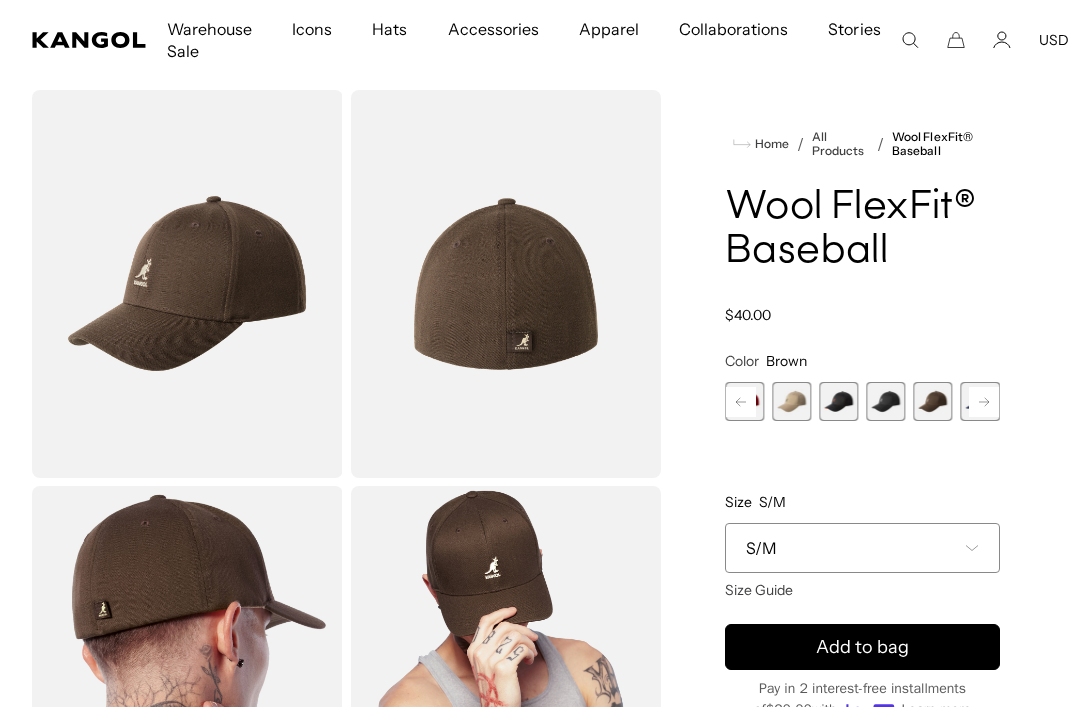 click at bounding box center [885, 401] 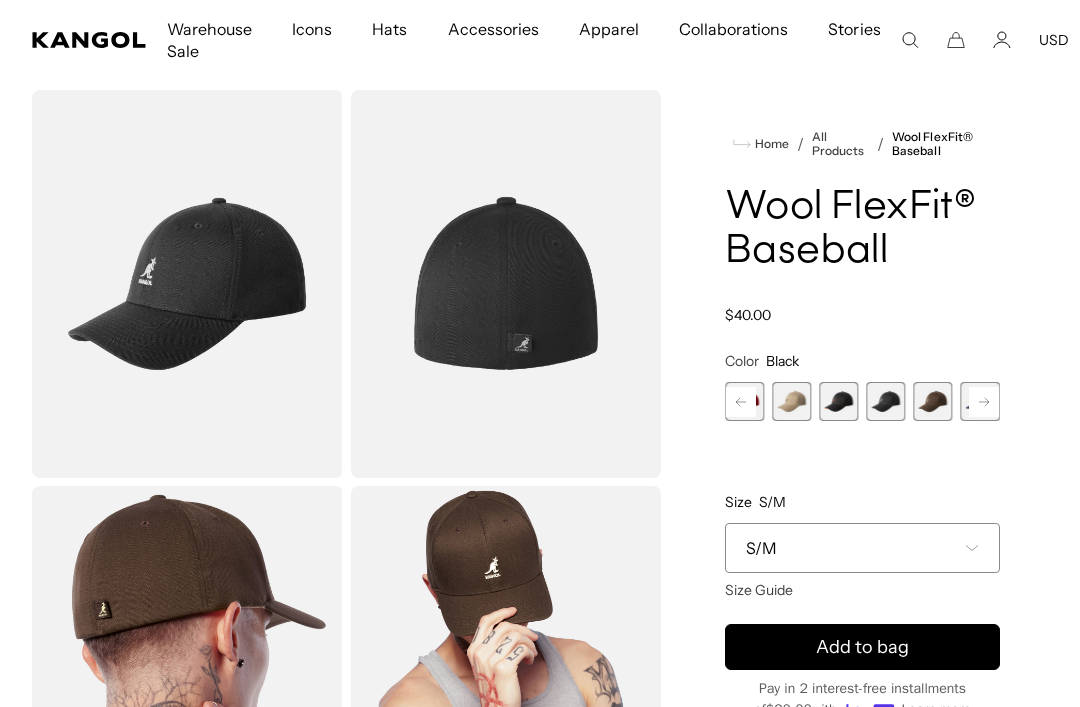 scroll, scrollTop: 0, scrollLeft: 0, axis: both 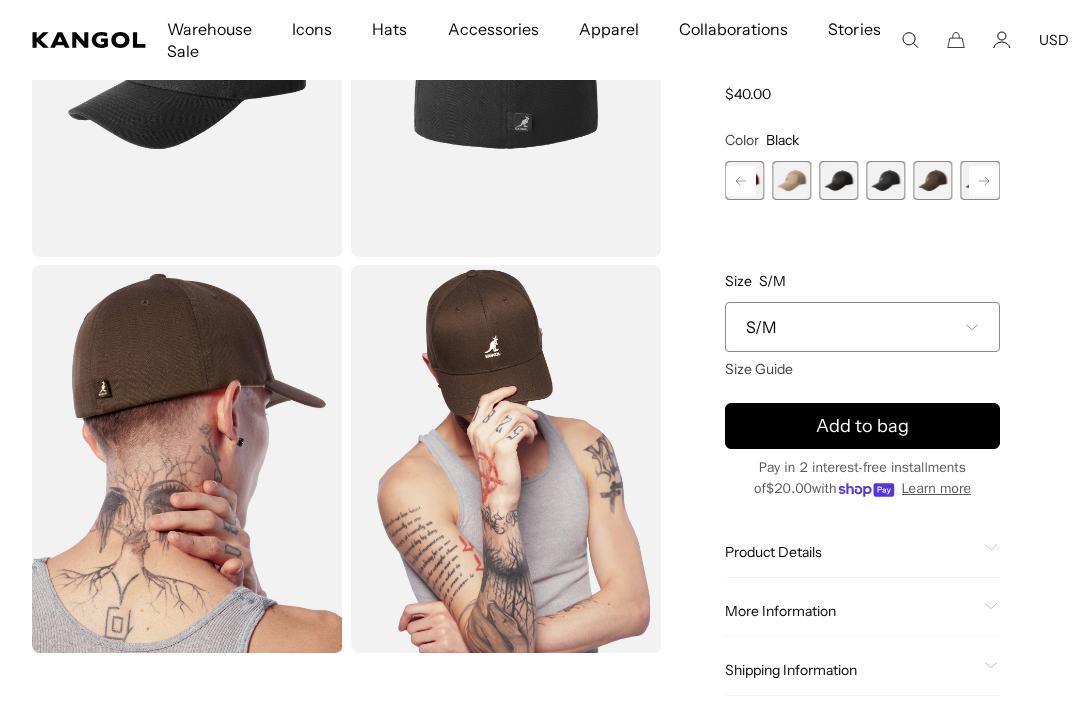 click on "Size Guide" at bounding box center (759, 369) 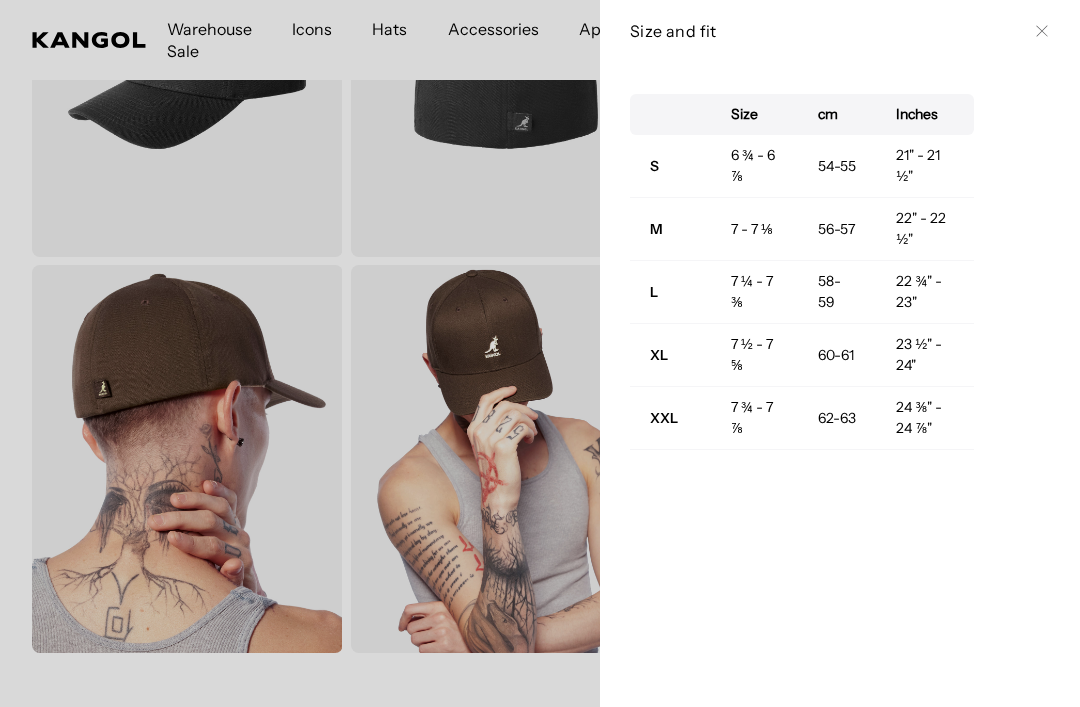scroll, scrollTop: 0, scrollLeft: 412, axis: horizontal 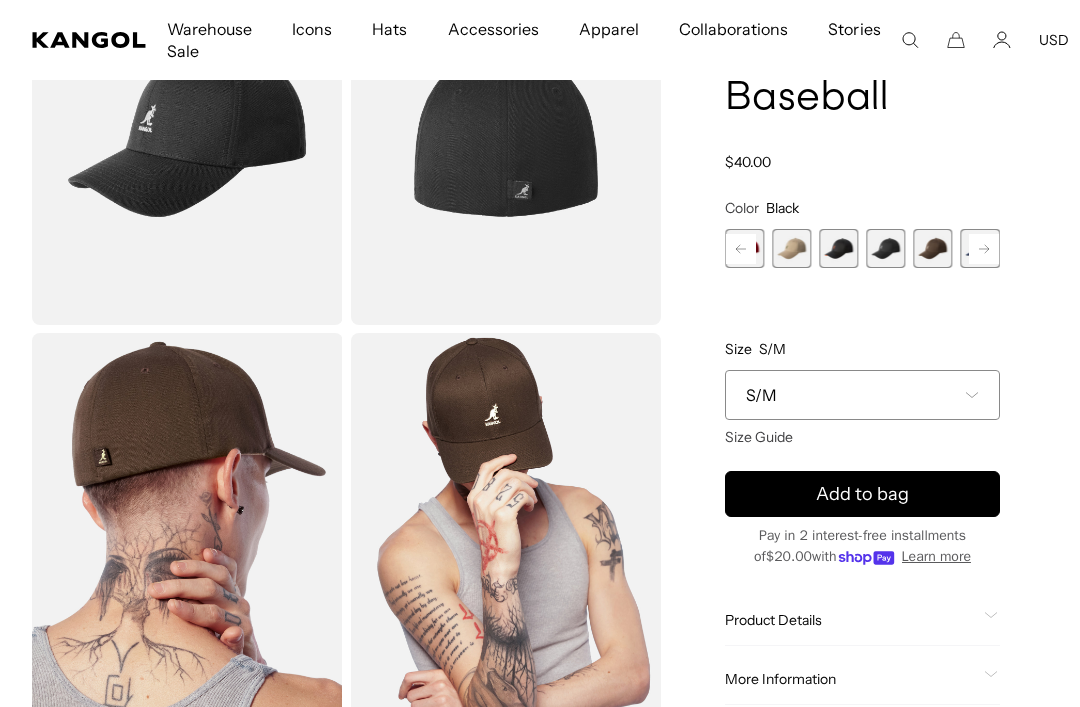 click on "Add to bag" at bounding box center (862, 494) 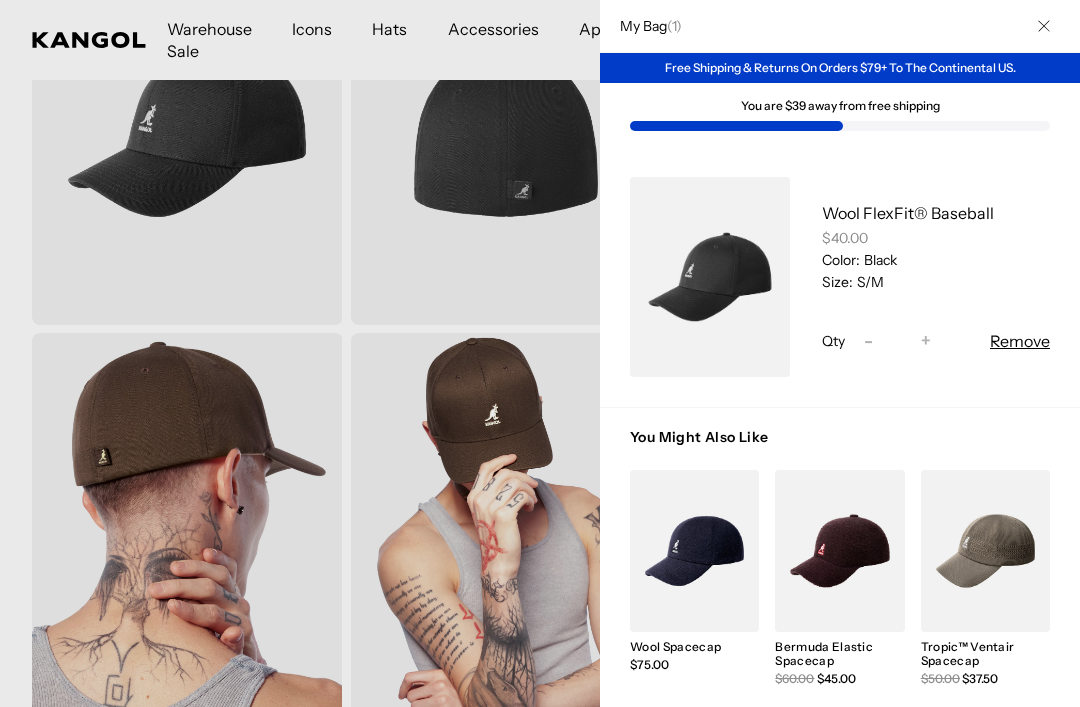 scroll, scrollTop: 0, scrollLeft: 0, axis: both 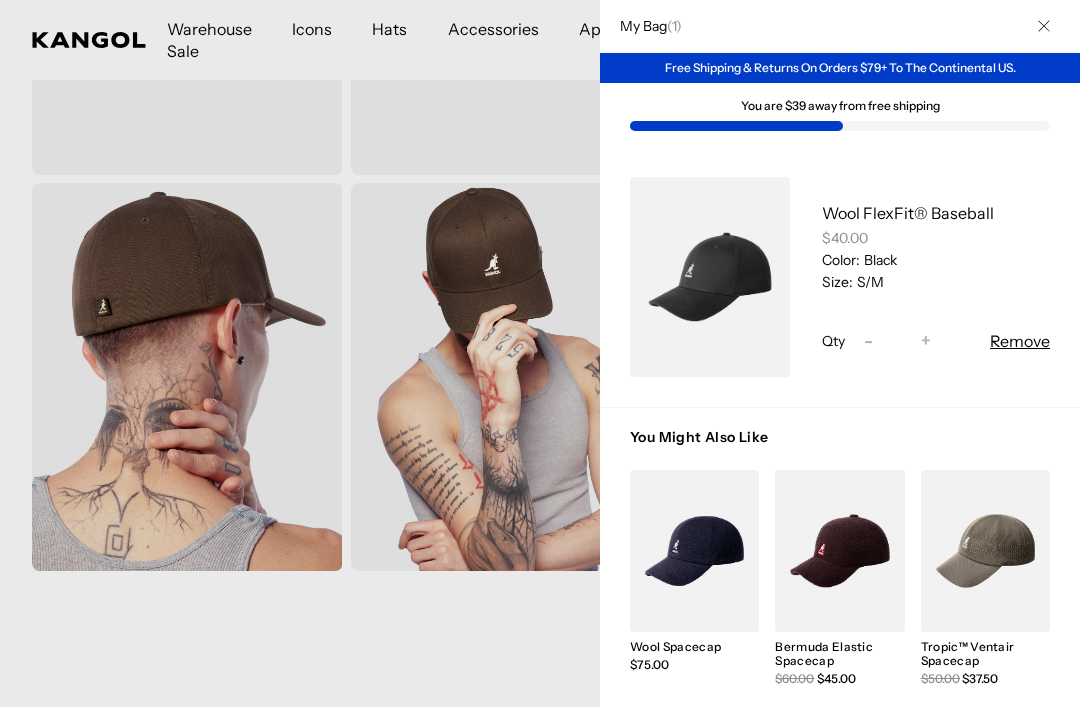 click at bounding box center (540, 353) 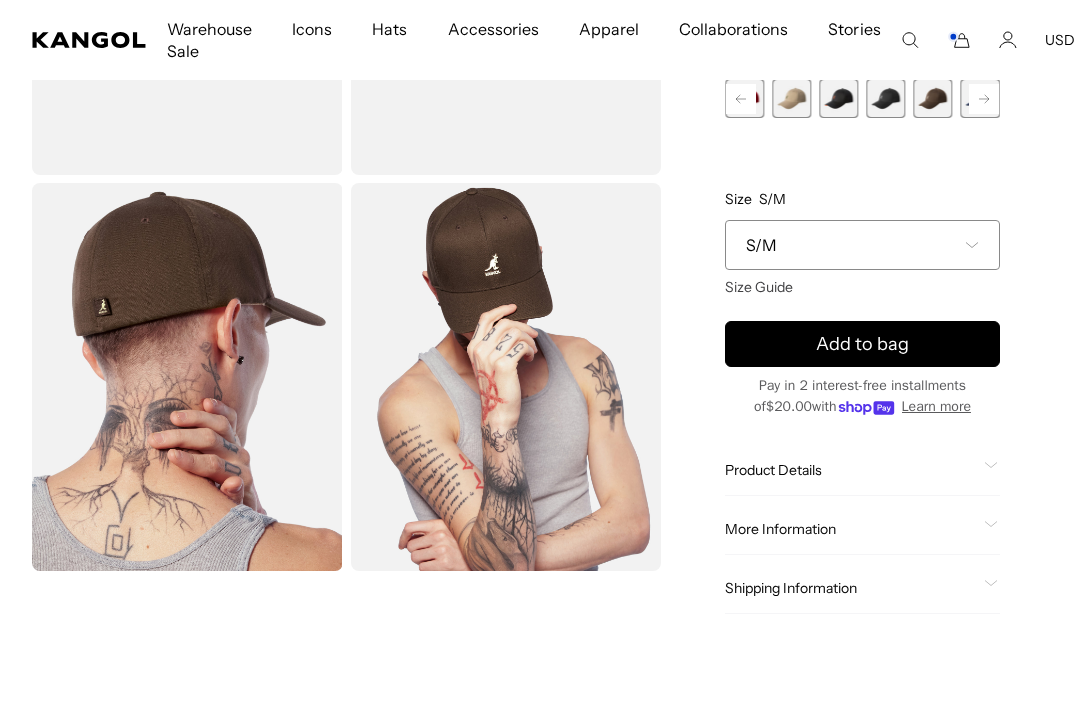 click on "Warehouse Sale
Warehouse Sale
Limited Time: Select Spring Styles on Sale
Sale Hats
Sale Accessories
Icons
Icons" at bounding box center [540, 40] 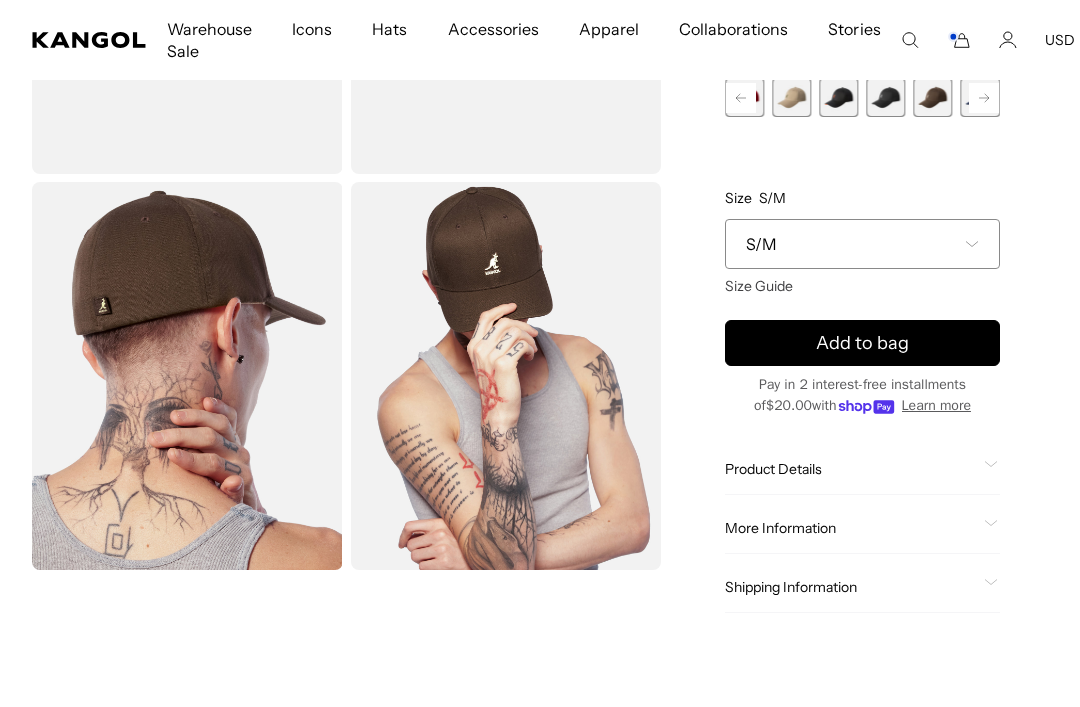 scroll, scrollTop: 0, scrollLeft: 412, axis: horizontal 